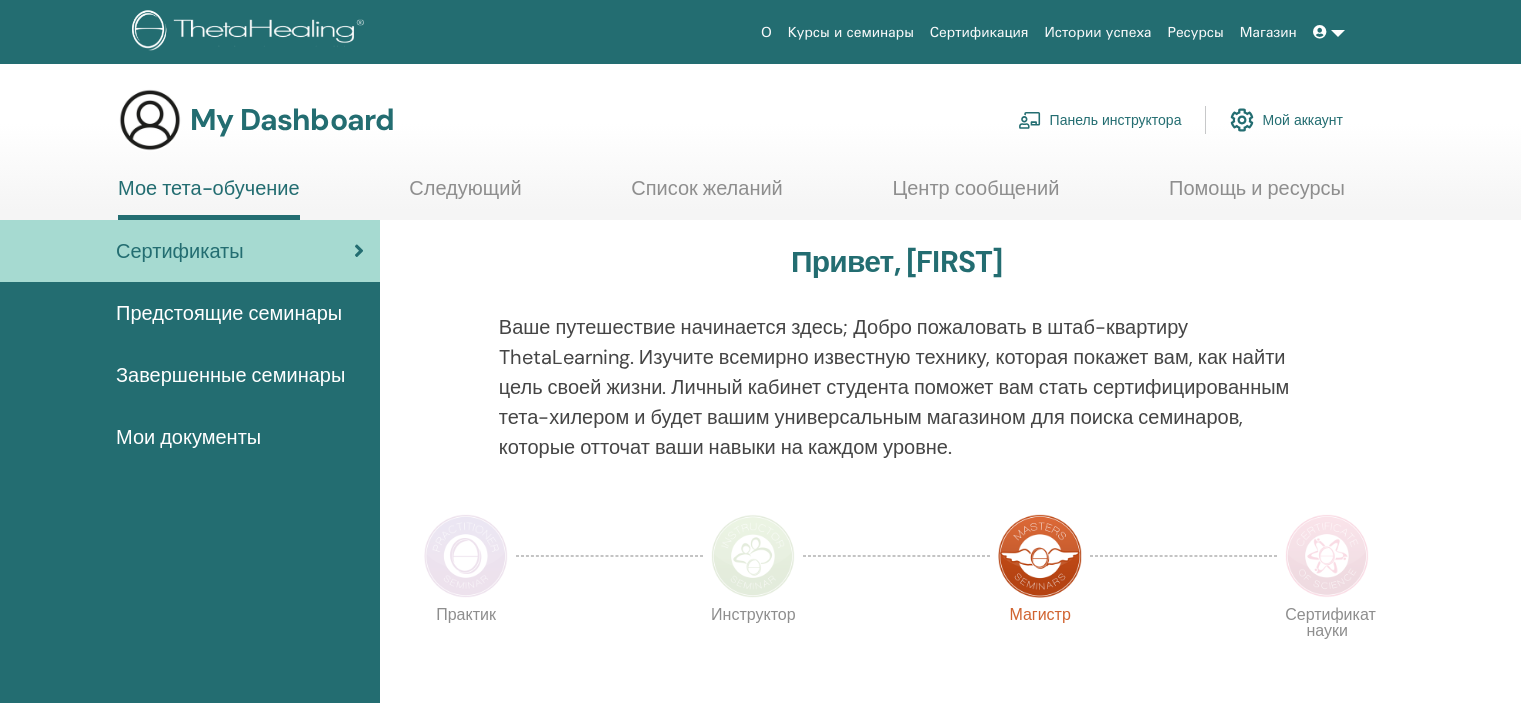 scroll, scrollTop: 0, scrollLeft: 0, axis: both 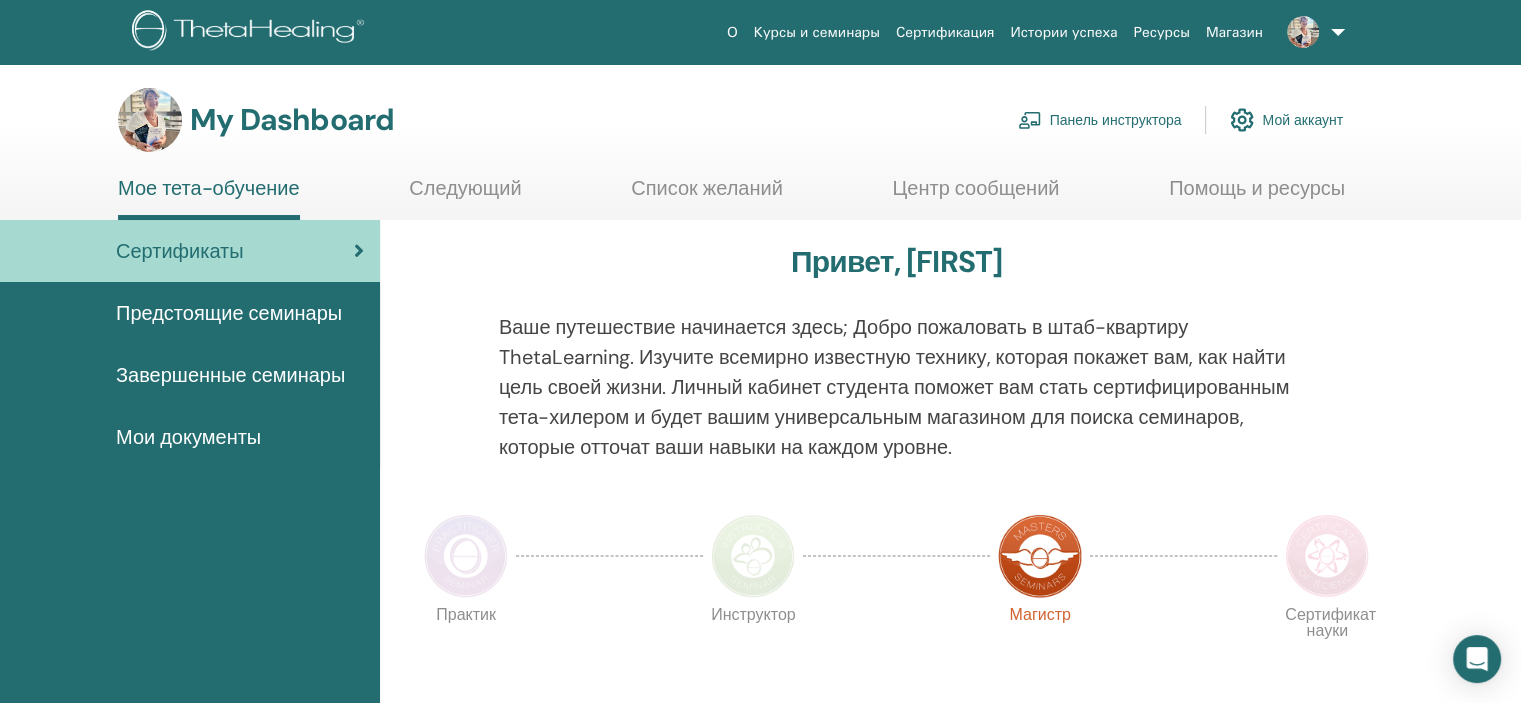 click on "Панель инструктора" at bounding box center [1100, 120] 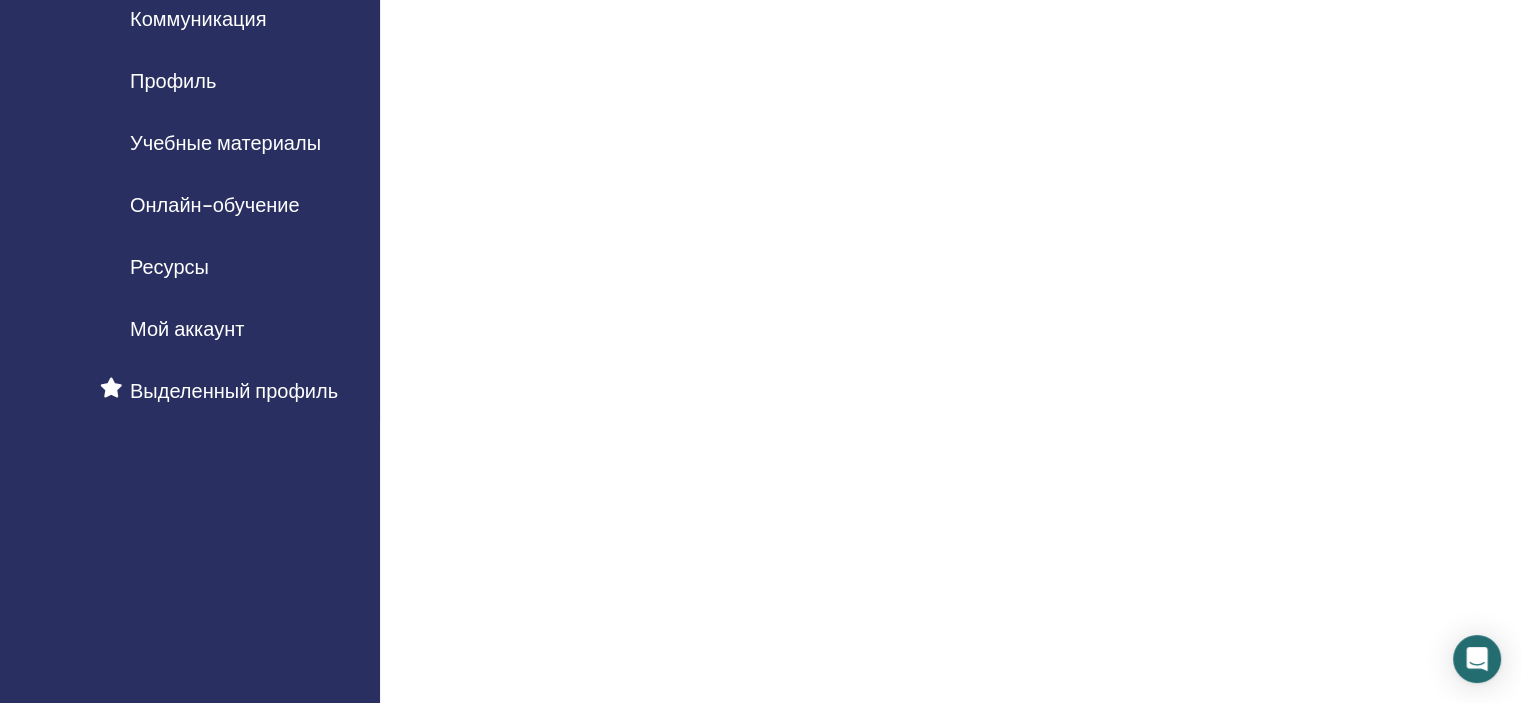 scroll, scrollTop: 100, scrollLeft: 0, axis: vertical 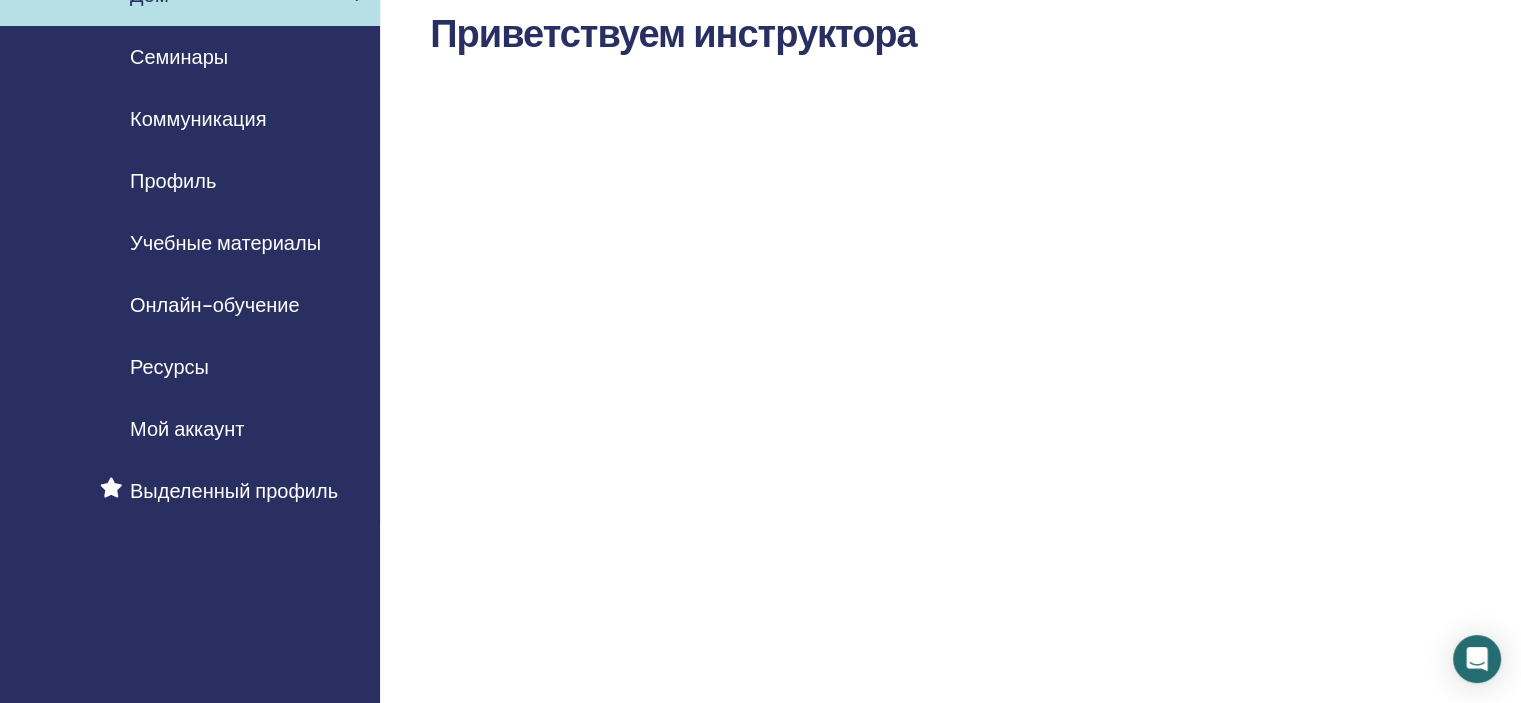 click on "Онлайн-обучение" at bounding box center [215, 305] 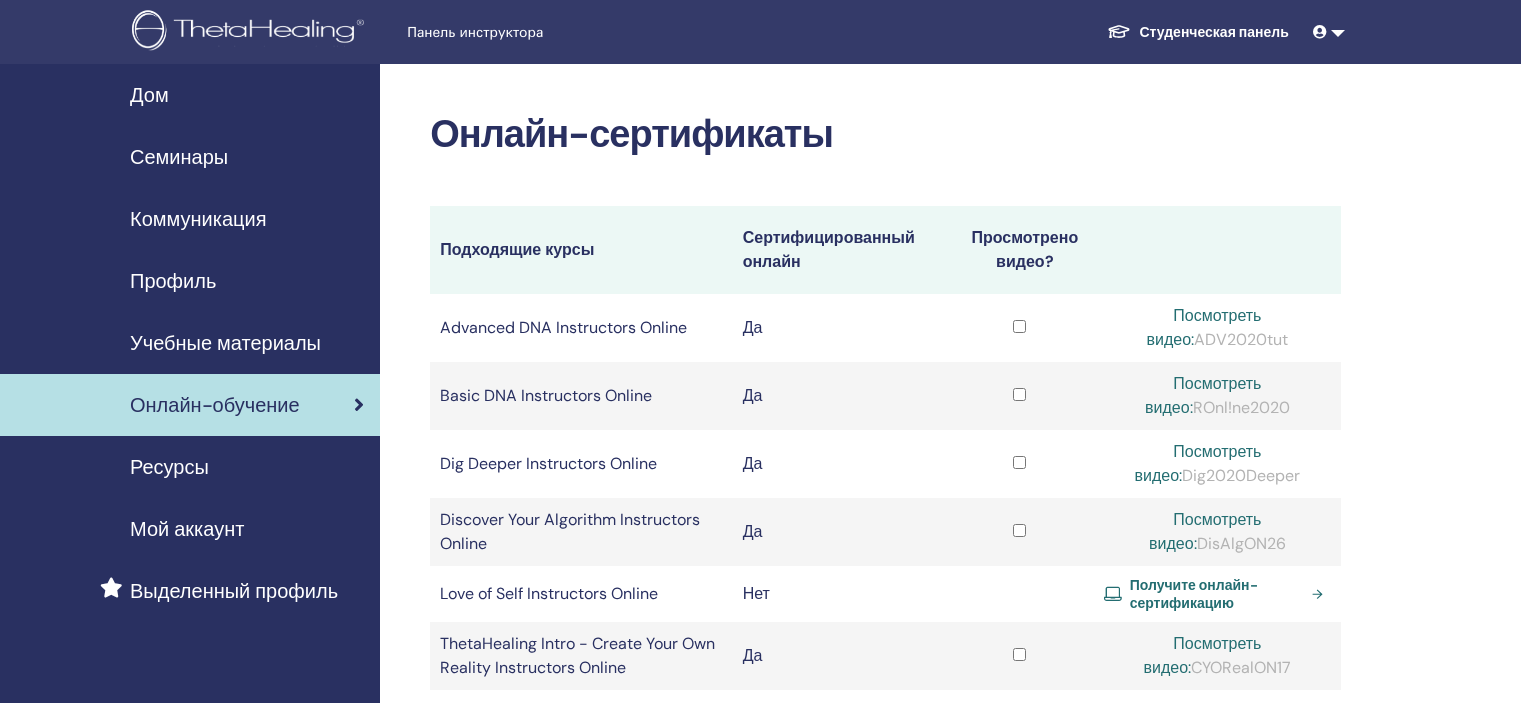 scroll, scrollTop: 0, scrollLeft: 0, axis: both 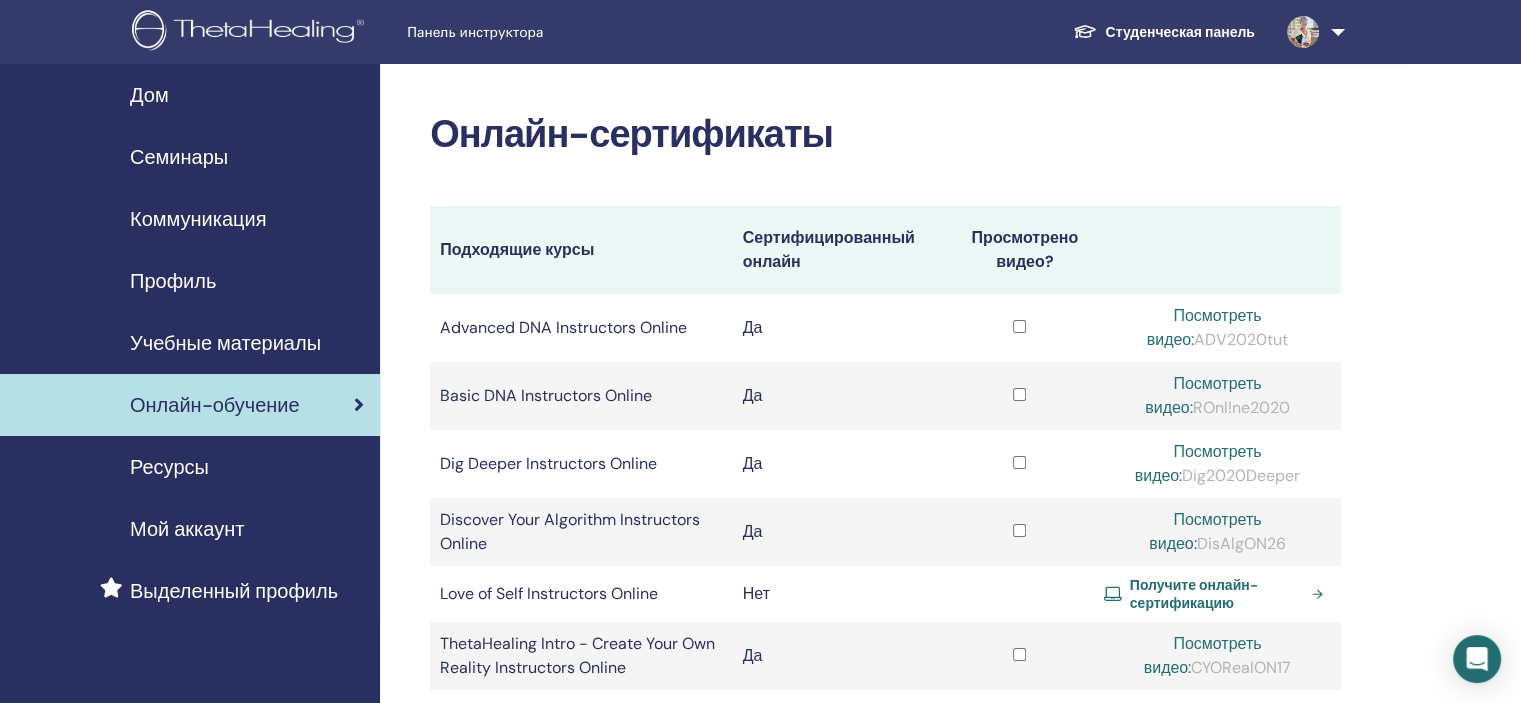 click on "Учебные материалы" at bounding box center [225, 343] 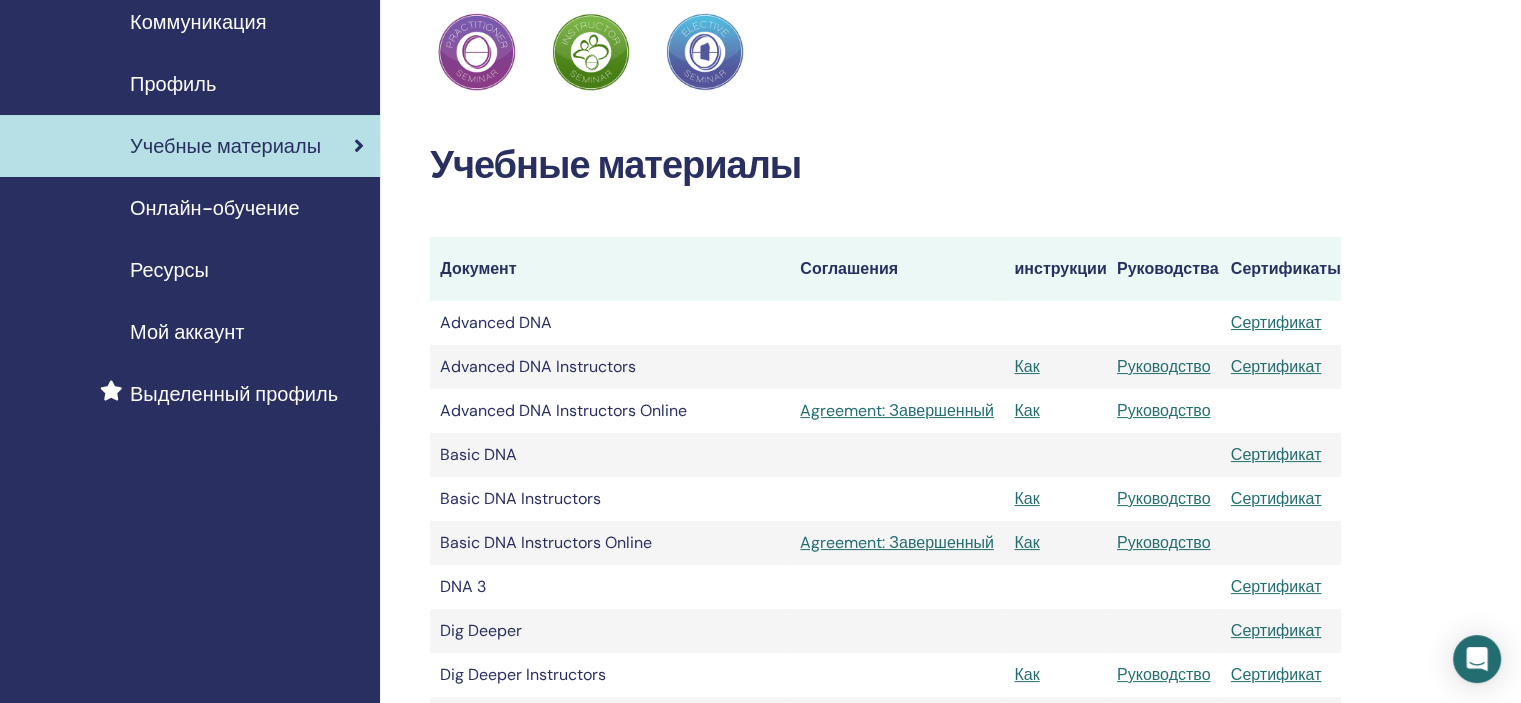 scroll, scrollTop: 200, scrollLeft: 0, axis: vertical 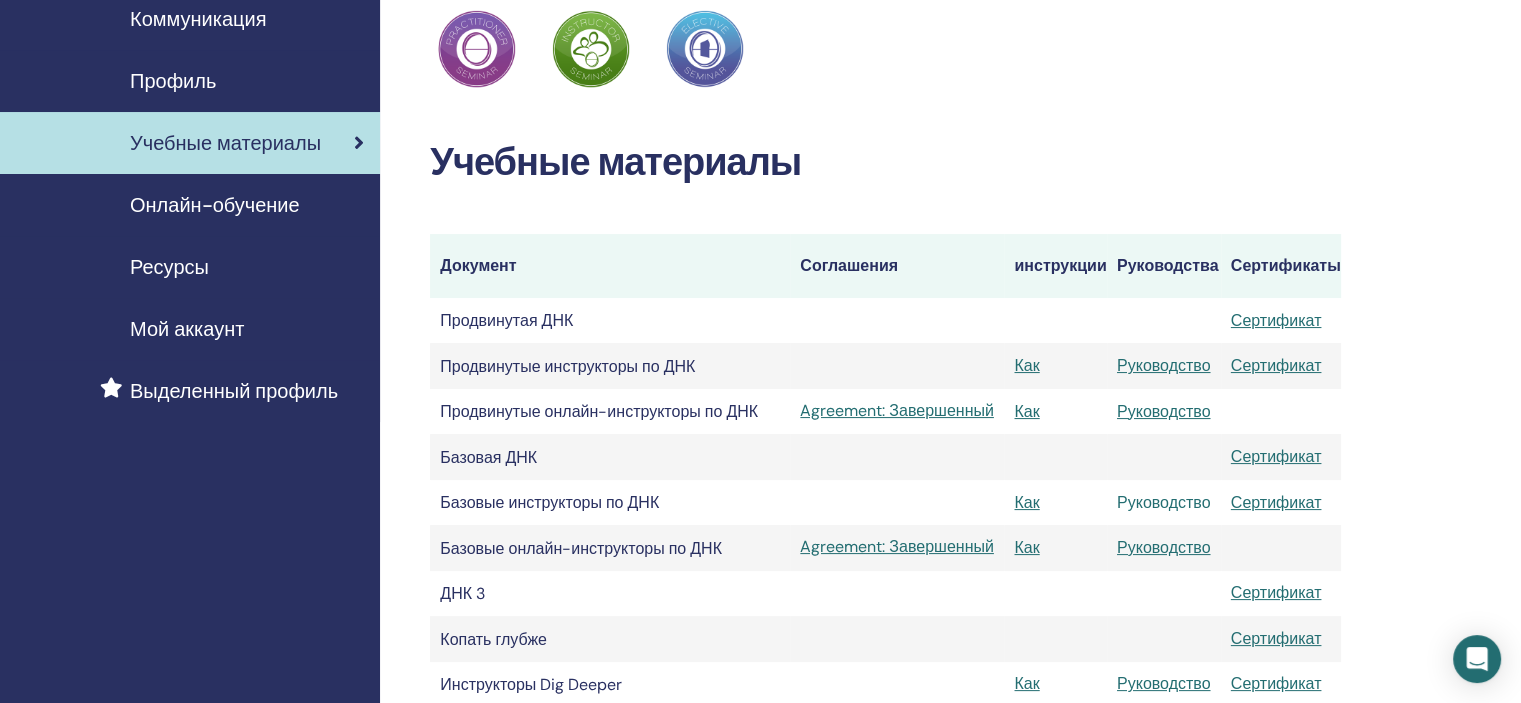 click on "Руководство" at bounding box center [1164, 502] 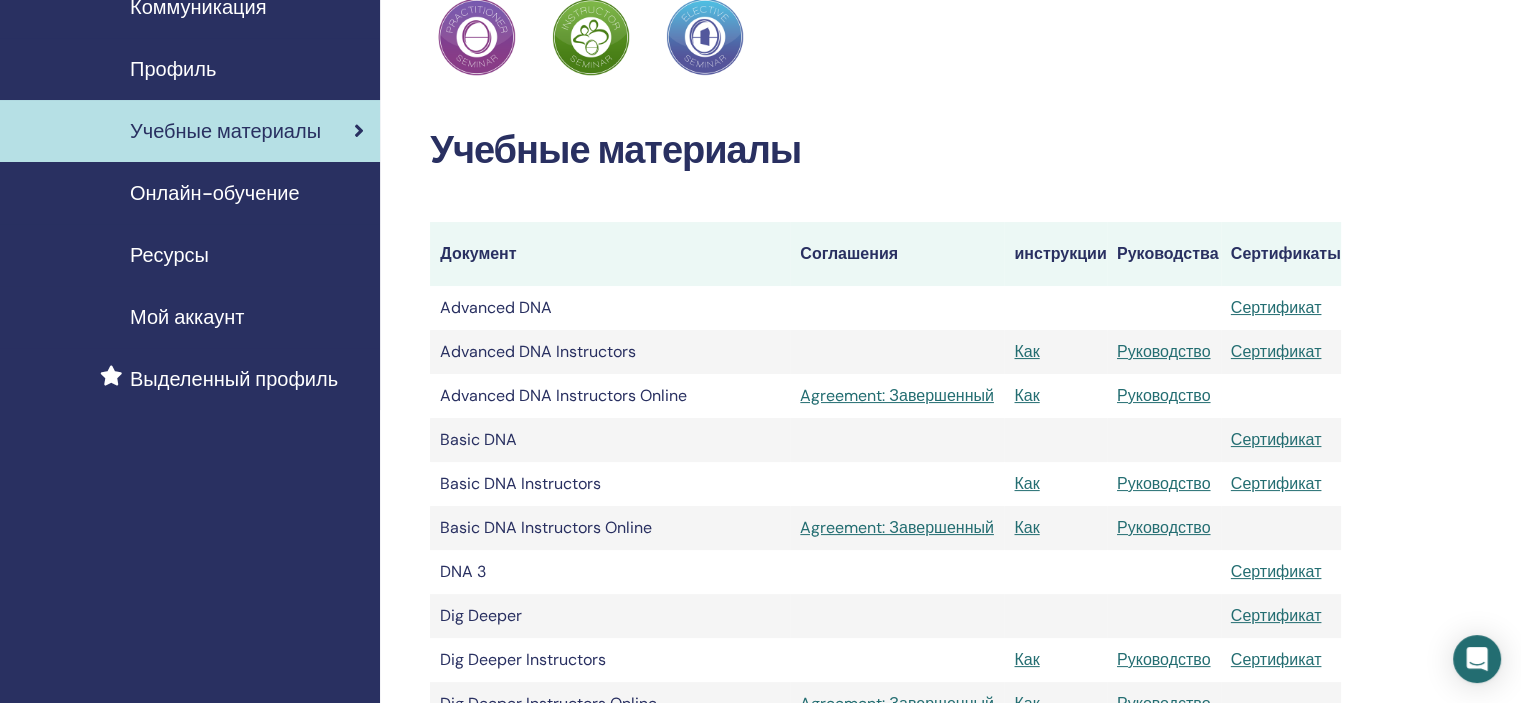 scroll, scrollTop: 300, scrollLeft: 0, axis: vertical 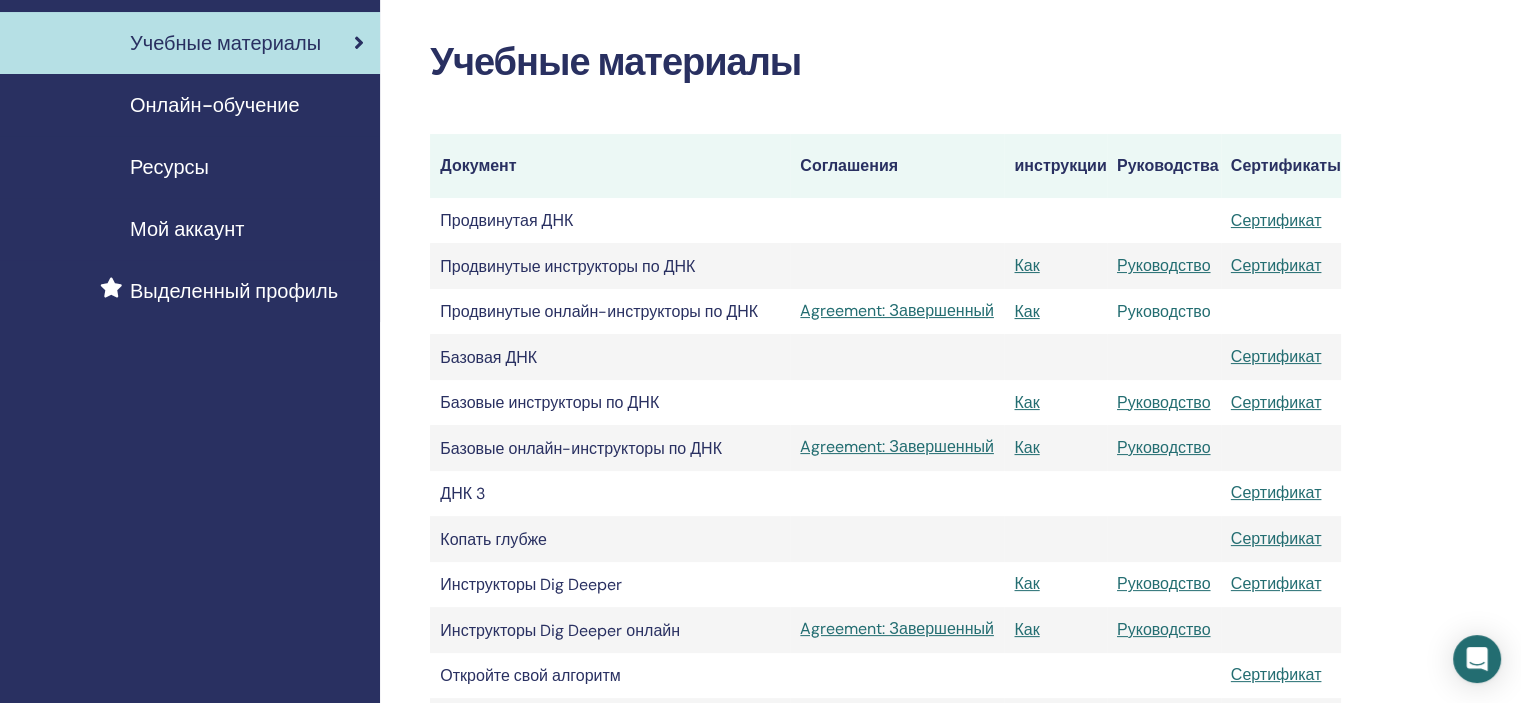 click on "Руководство" at bounding box center [1164, 311] 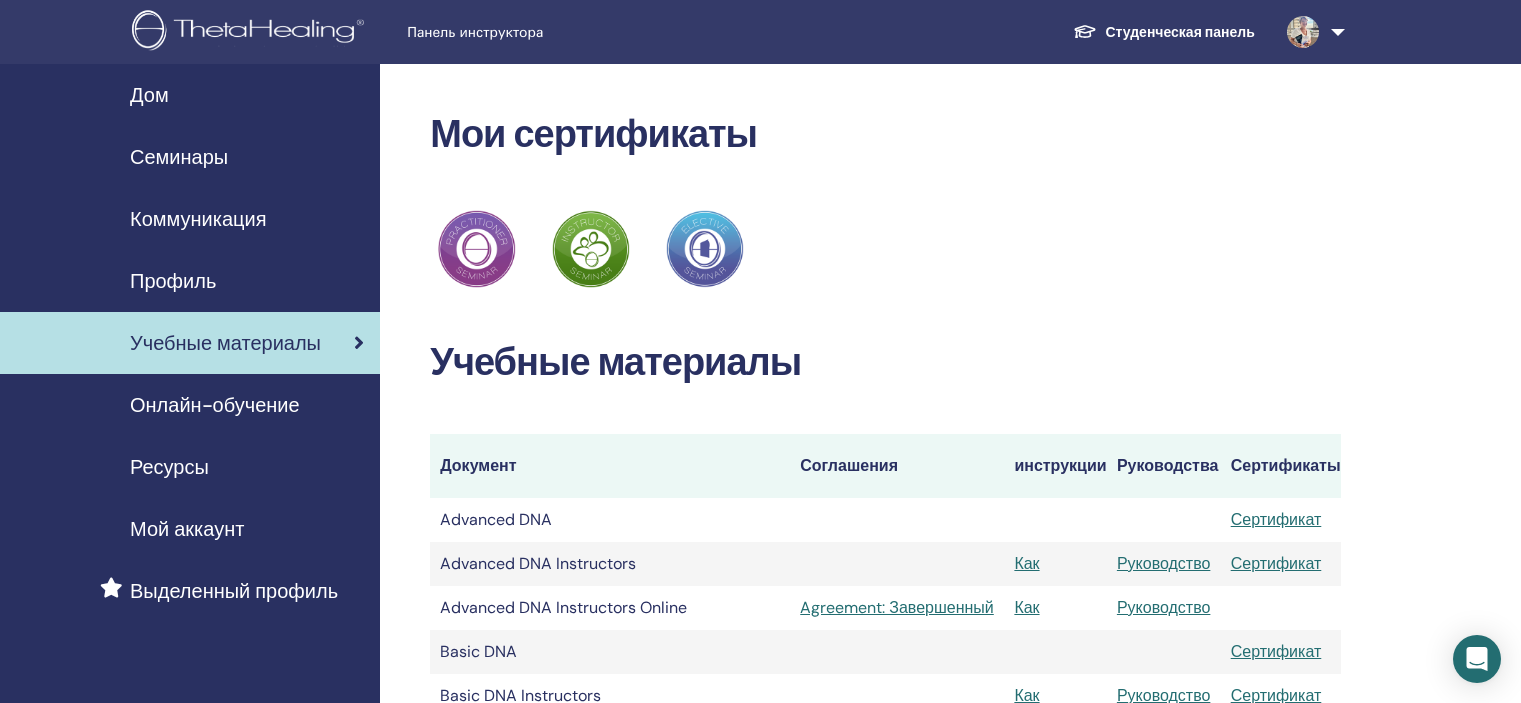 scroll, scrollTop: 300, scrollLeft: 0, axis: vertical 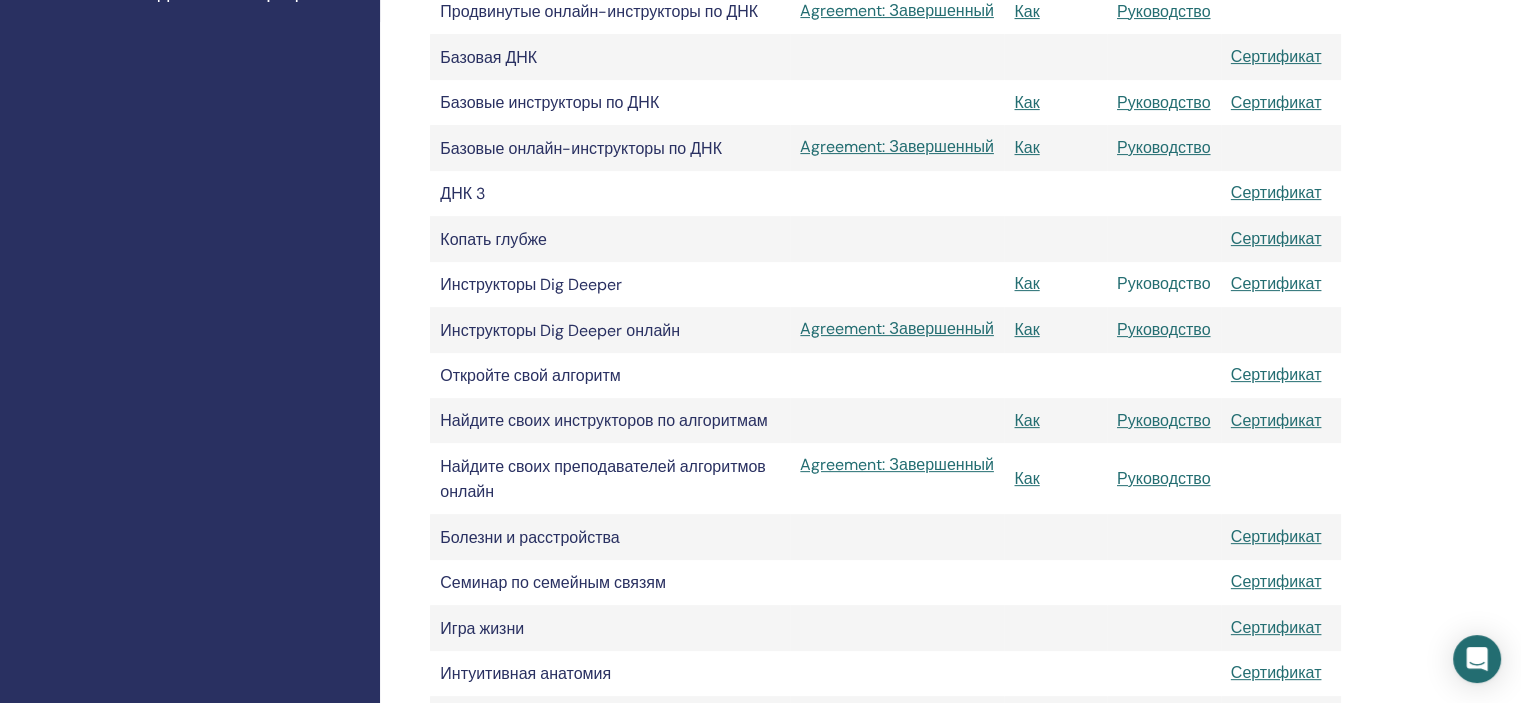 click on "Руководство" at bounding box center (1164, 283) 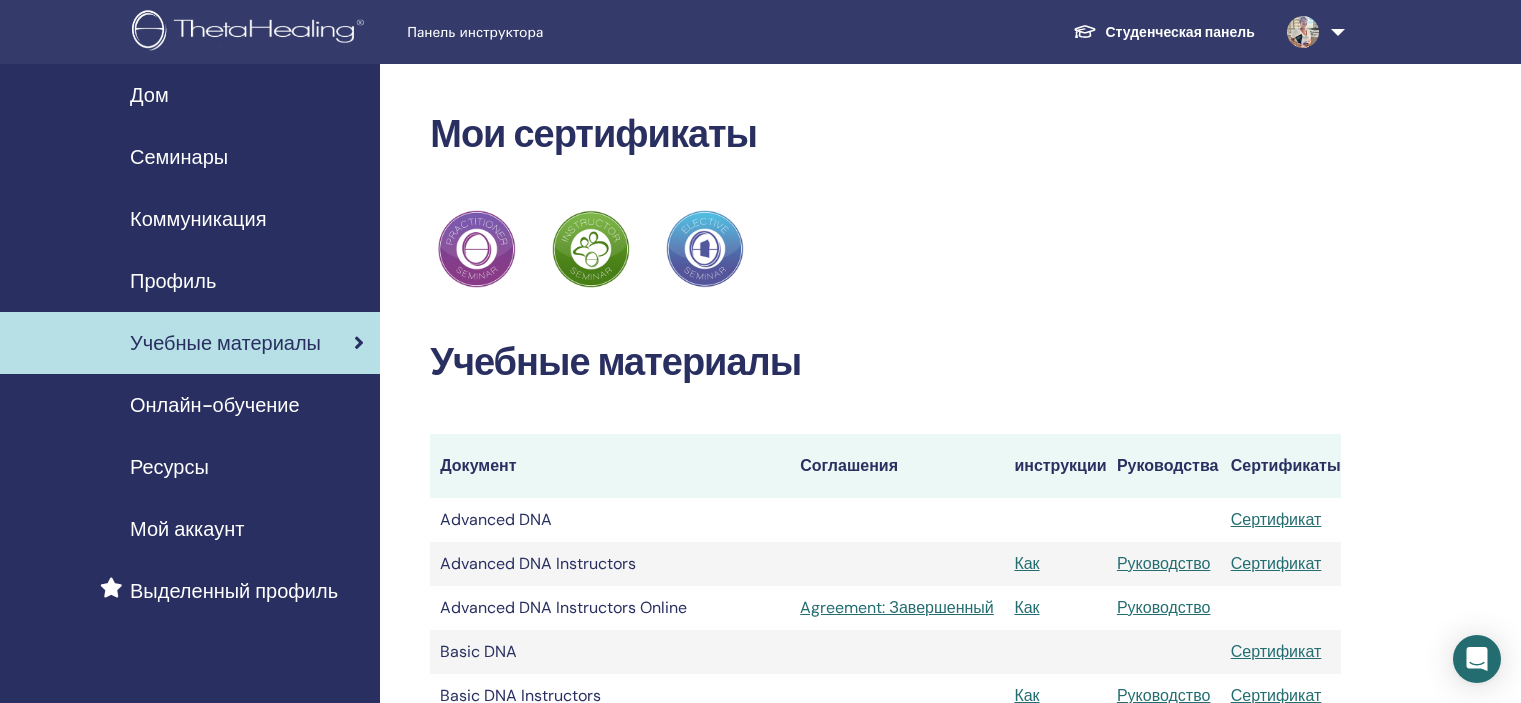 scroll, scrollTop: 598, scrollLeft: 0, axis: vertical 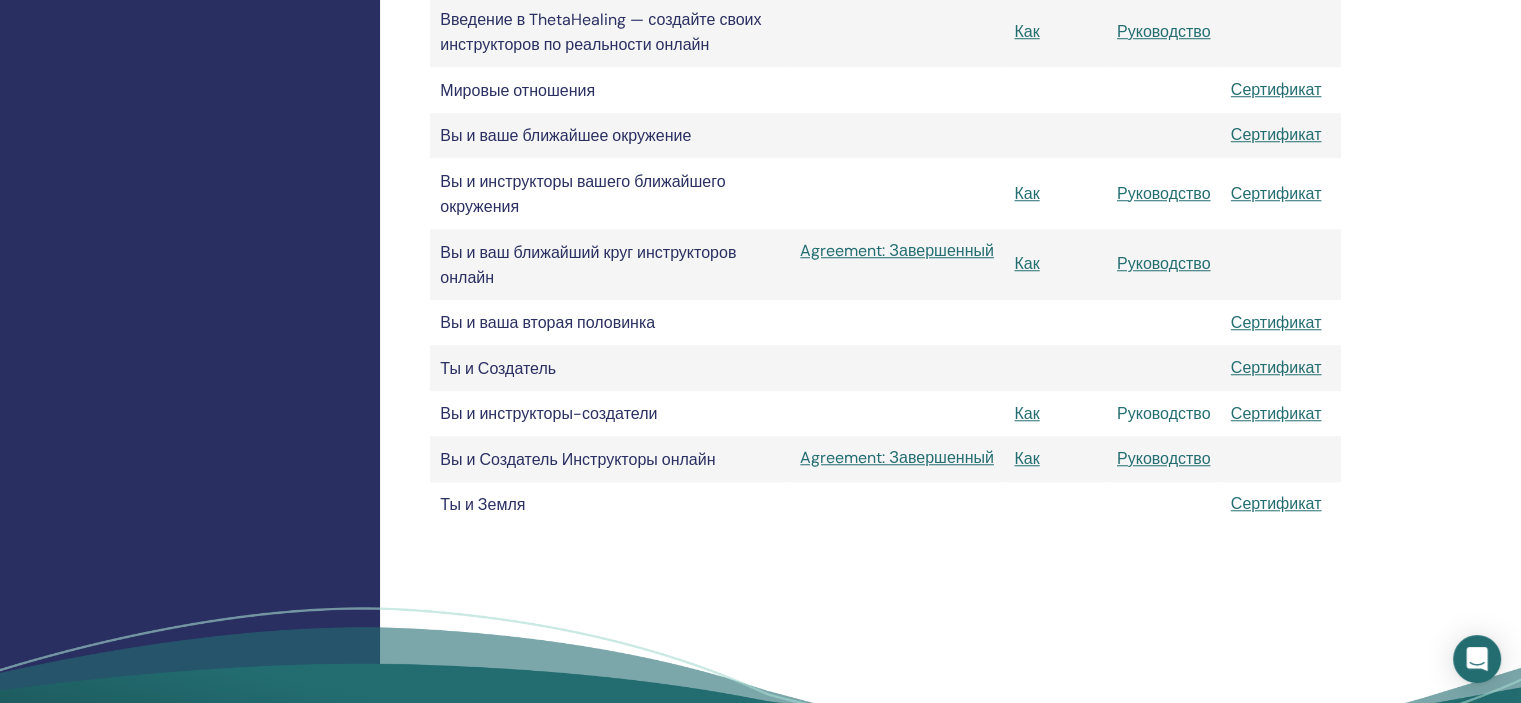 click on "Руководство" at bounding box center [1164, 413] 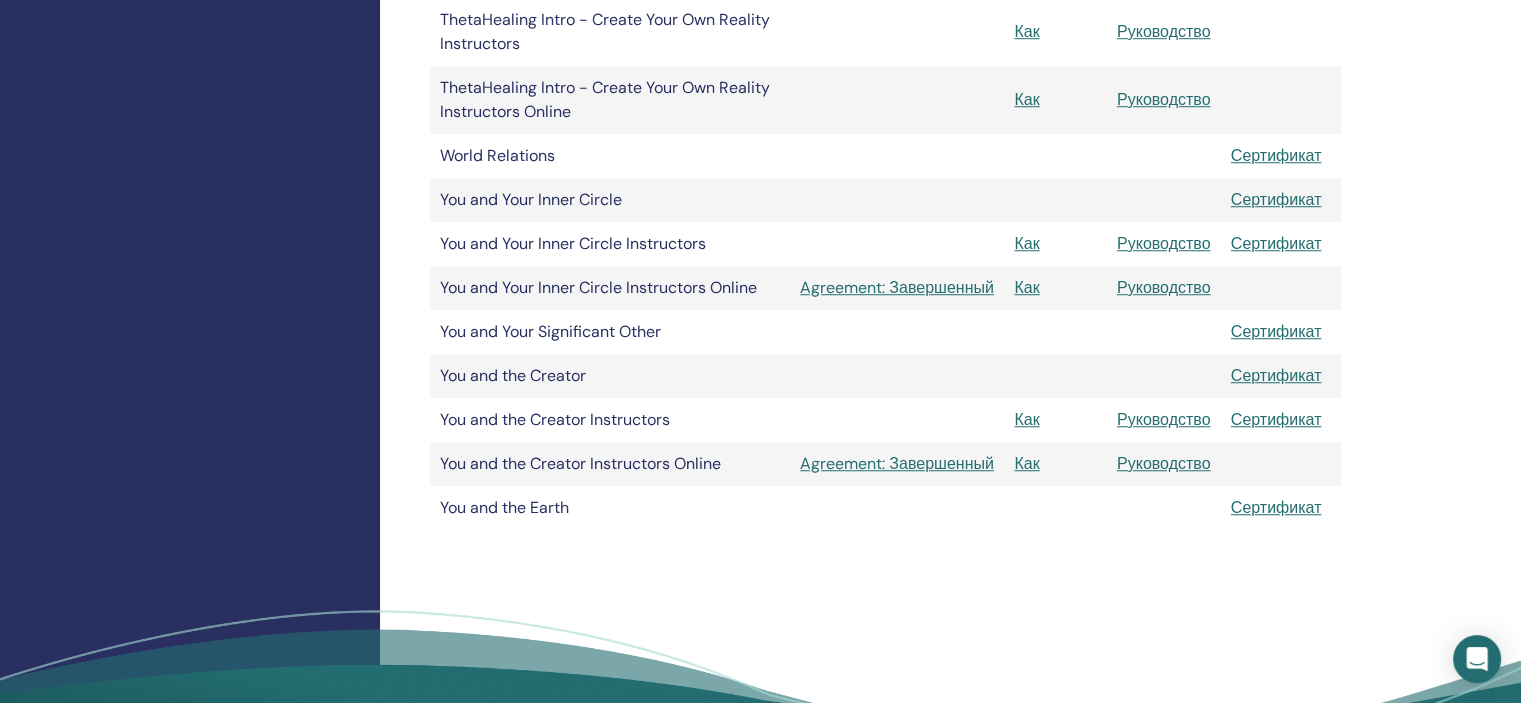 scroll, scrollTop: 1298, scrollLeft: 0, axis: vertical 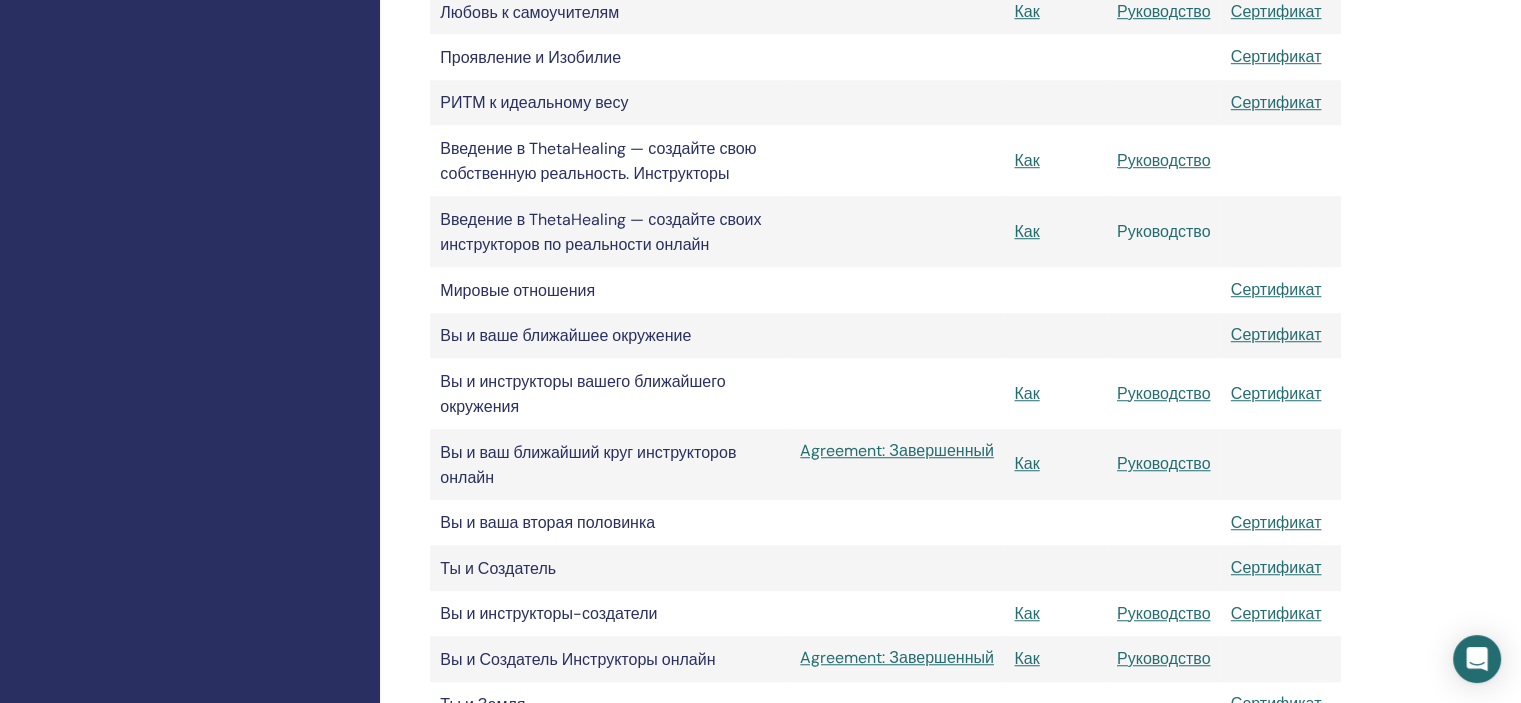click on "Руководство" at bounding box center (1164, 231) 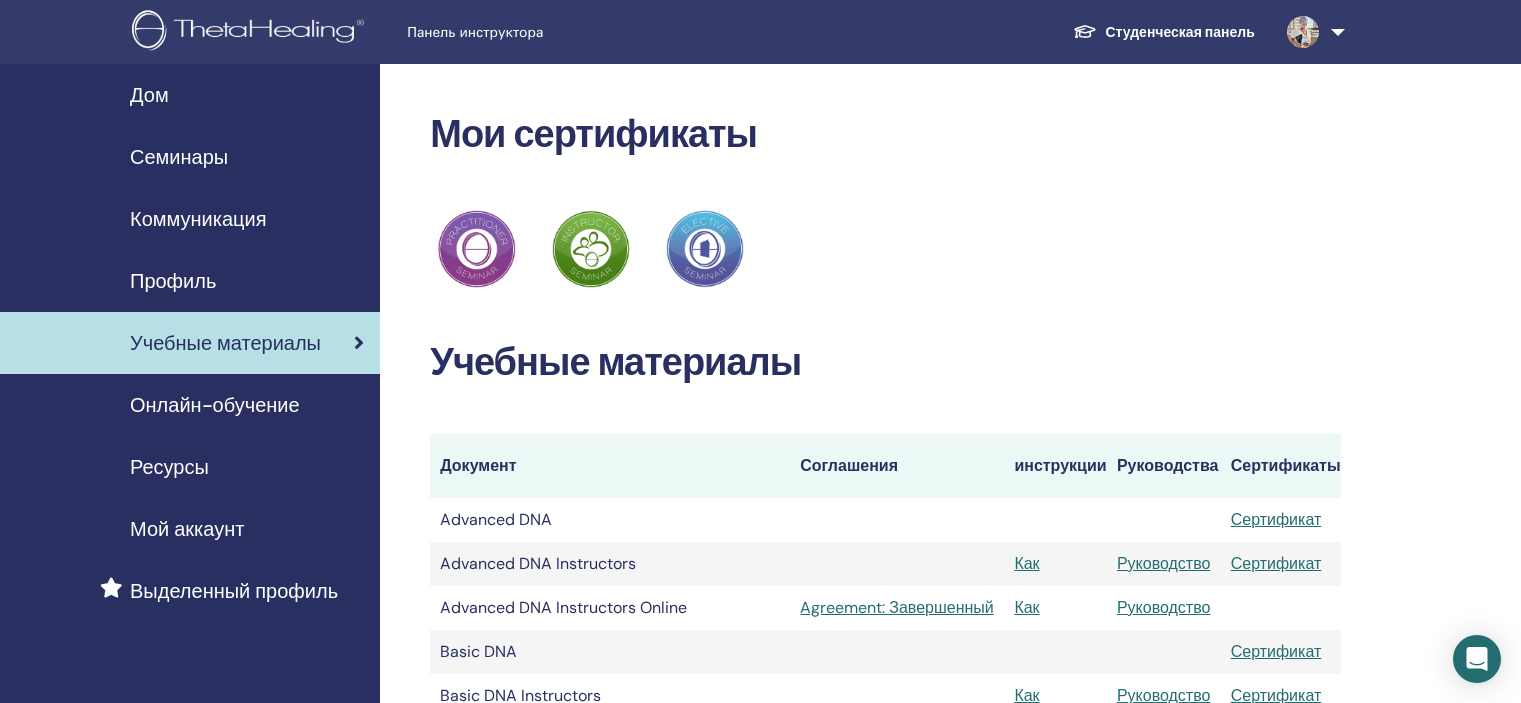 scroll, scrollTop: 1398, scrollLeft: 0, axis: vertical 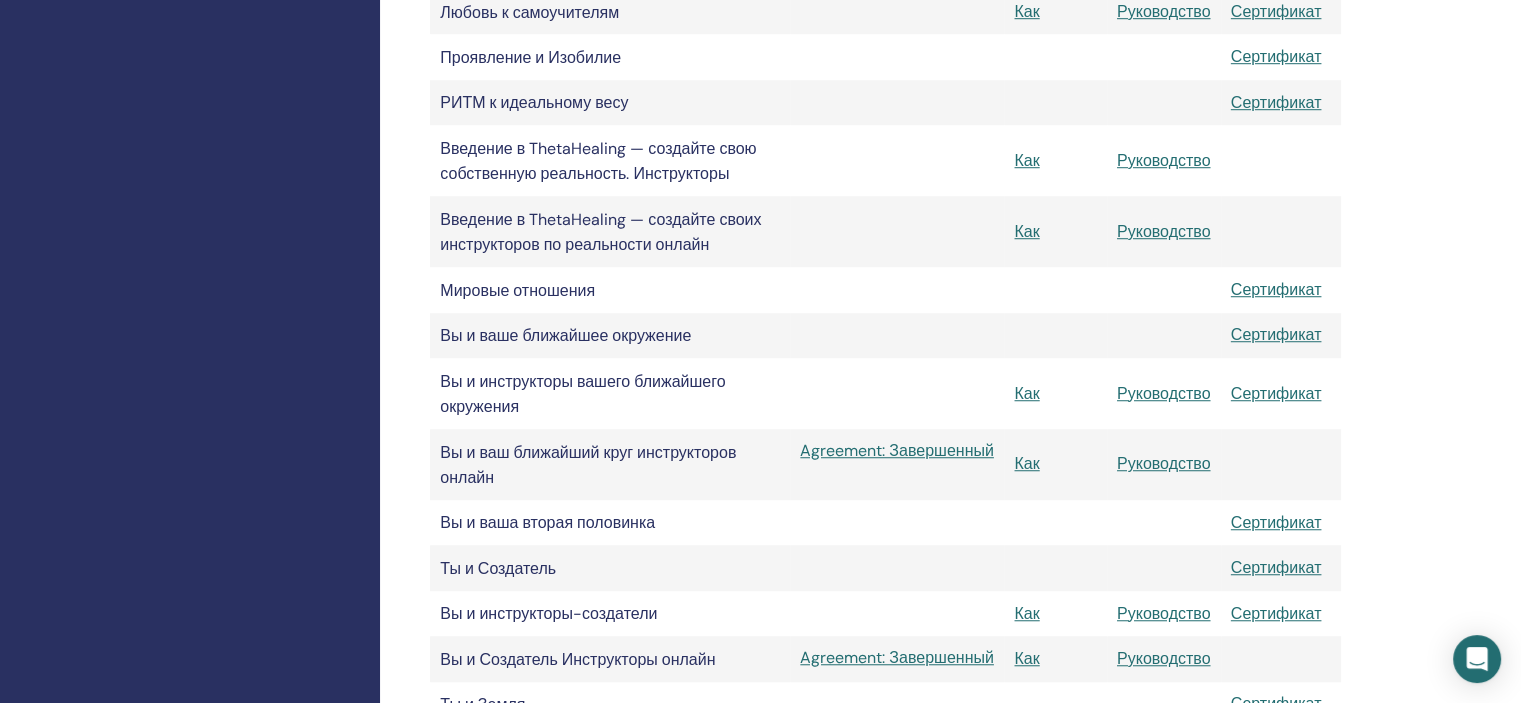 click on "Вы и ваш ближайший круг инструкторов онлайн
Agreement: Завершенный
Как
Руководство" at bounding box center [885, 464] 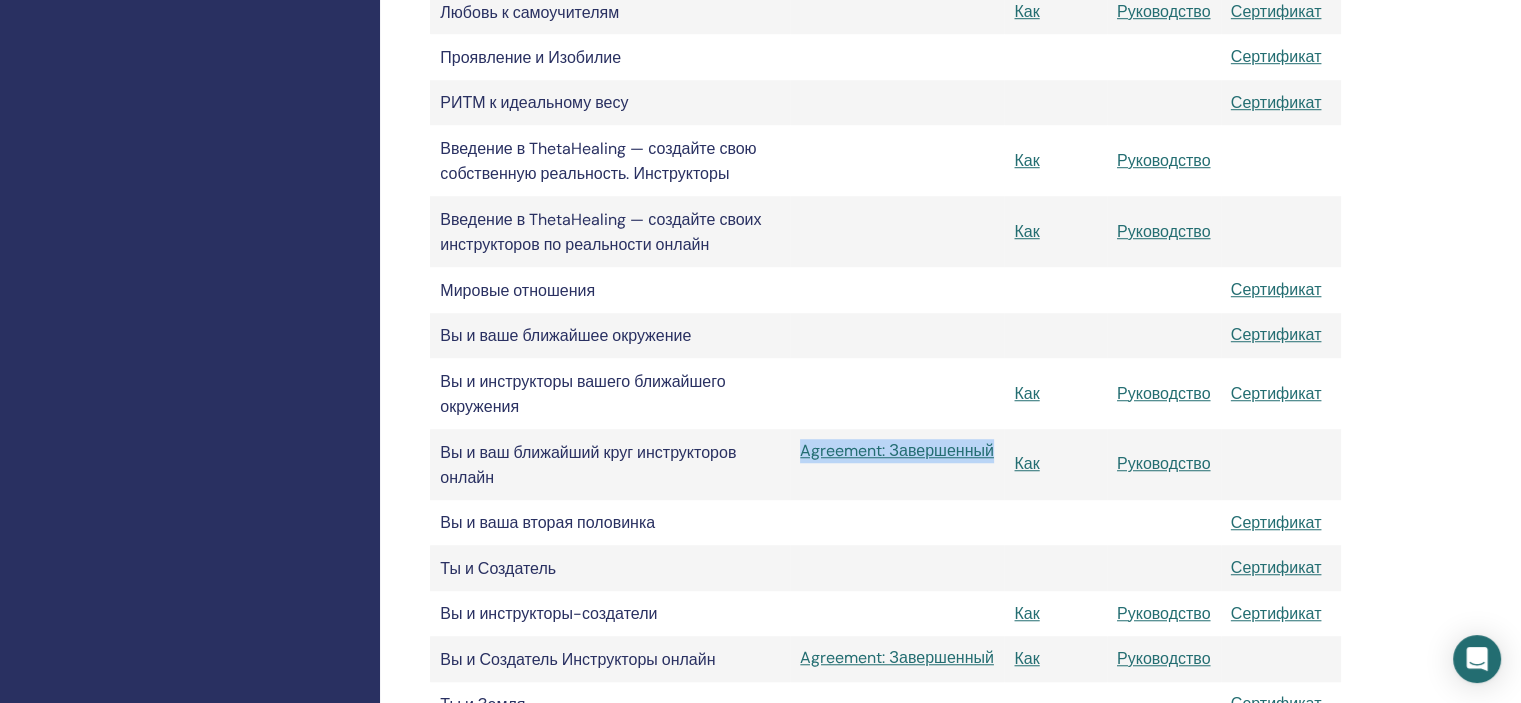 drag, startPoint x: 1000, startPoint y: 476, endPoint x: 801, endPoint y: 471, distance: 199.0628 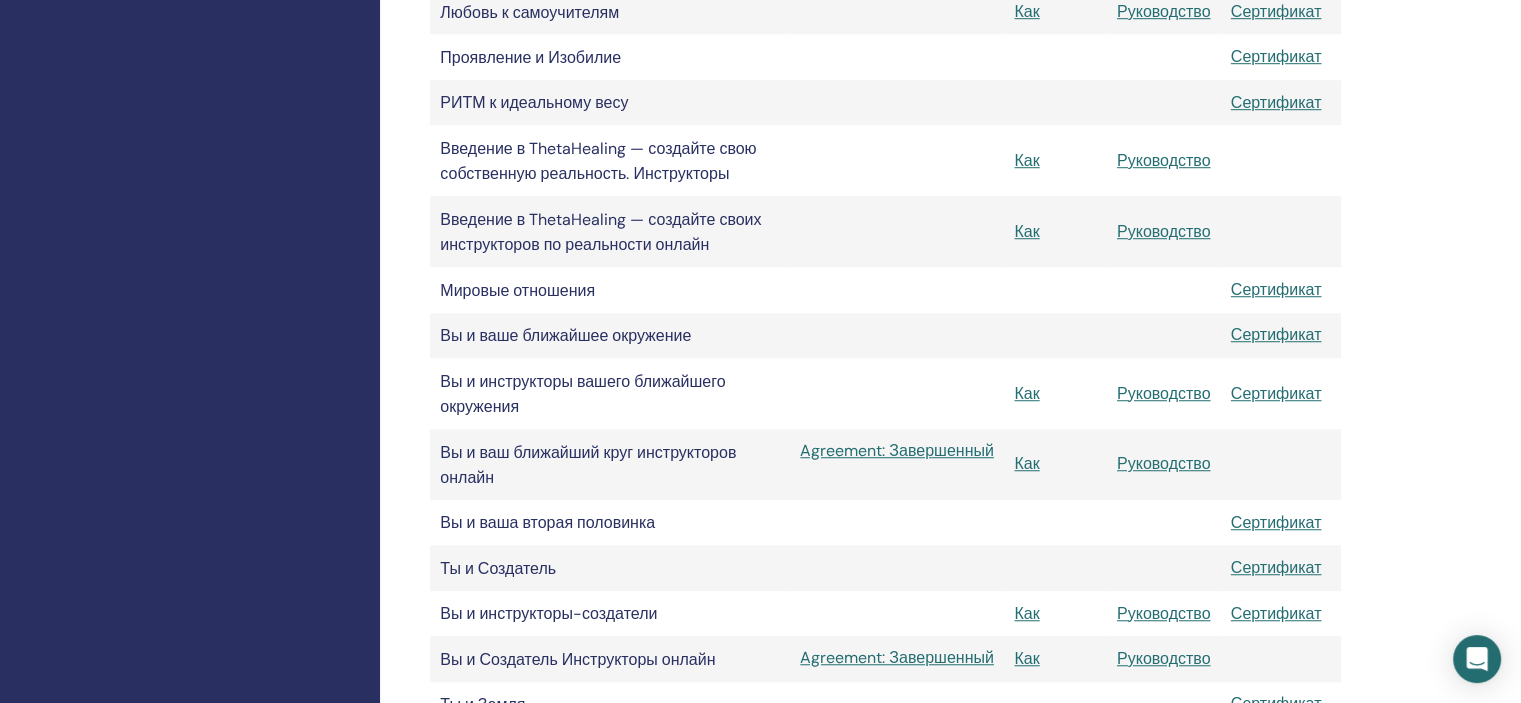 drag, startPoint x: 805, startPoint y: 472, endPoint x: 1404, endPoint y: 336, distance: 614.24506 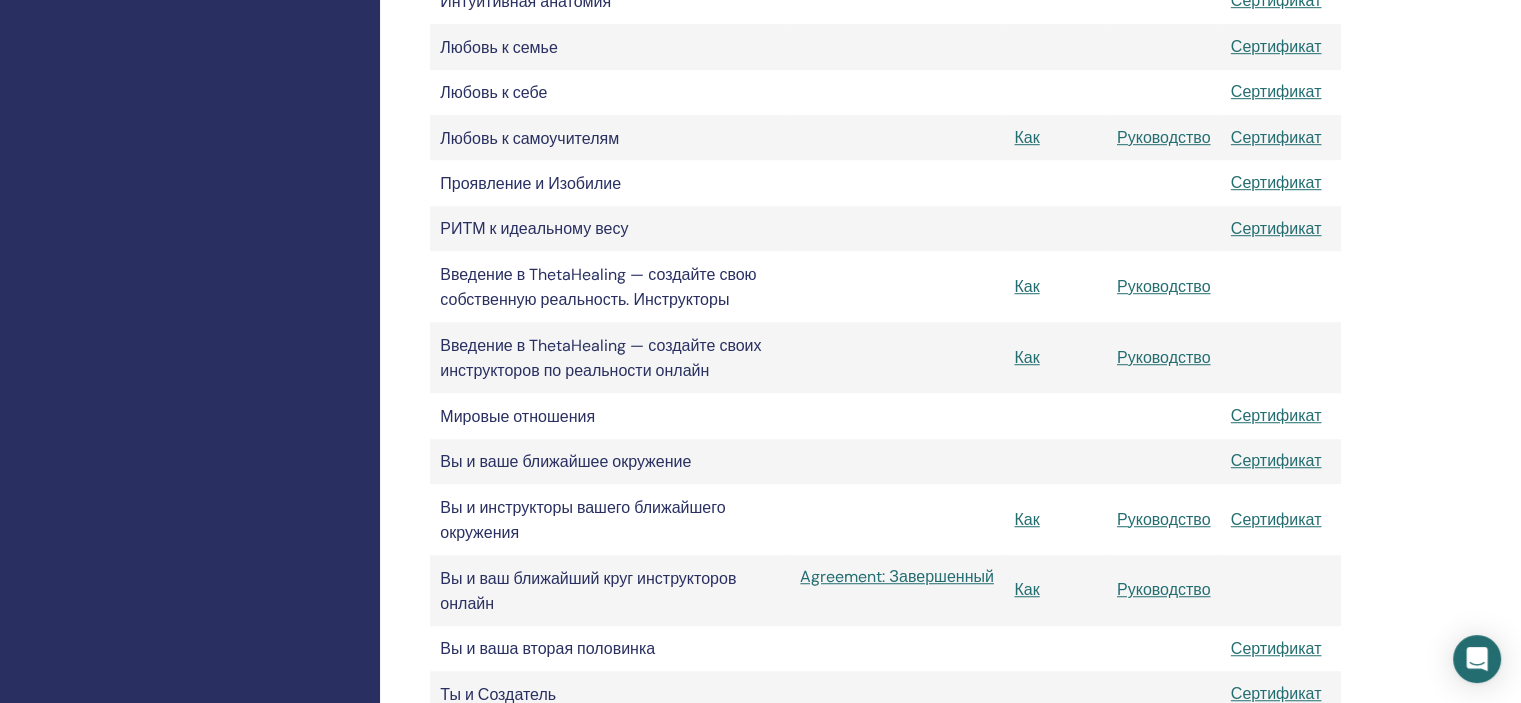 scroll, scrollTop: 1298, scrollLeft: 0, axis: vertical 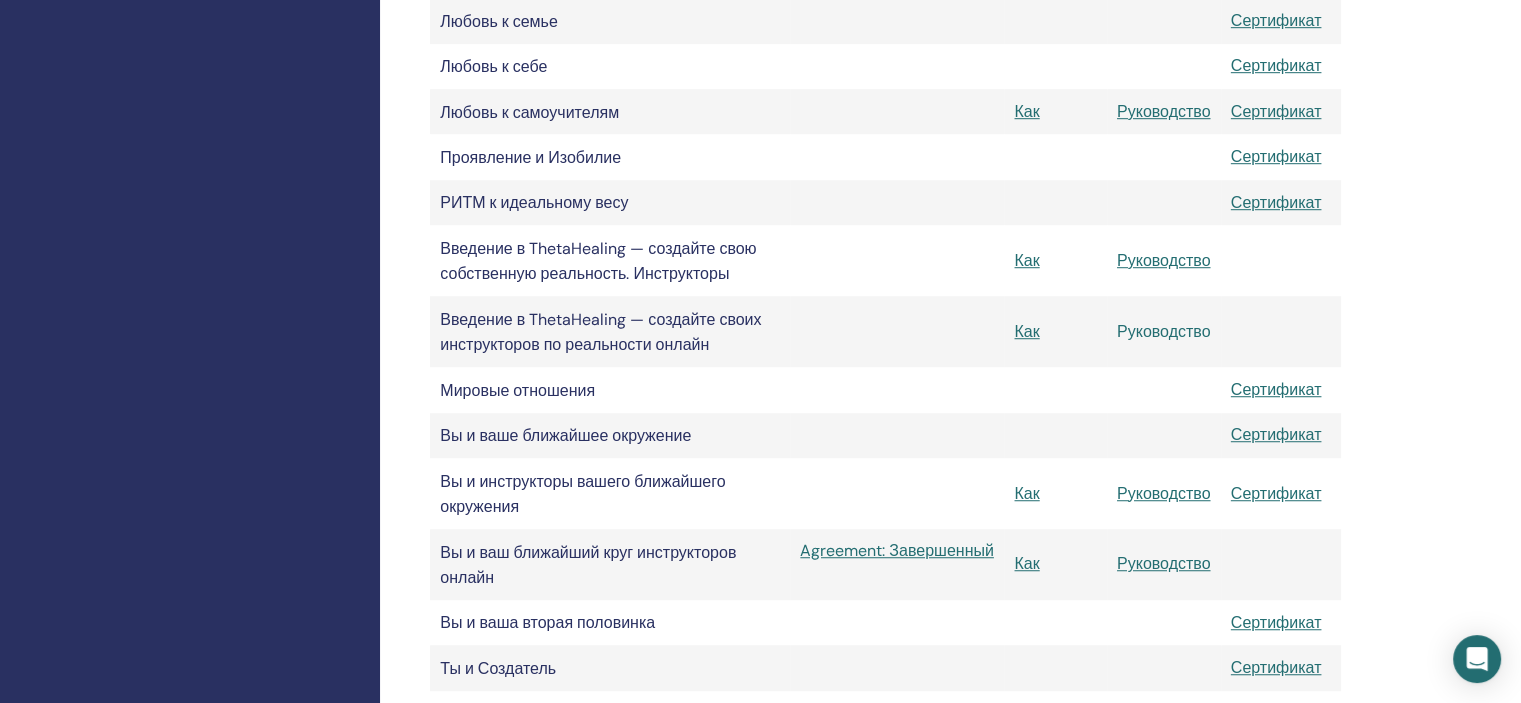 click on "Руководство" at bounding box center (1164, 331) 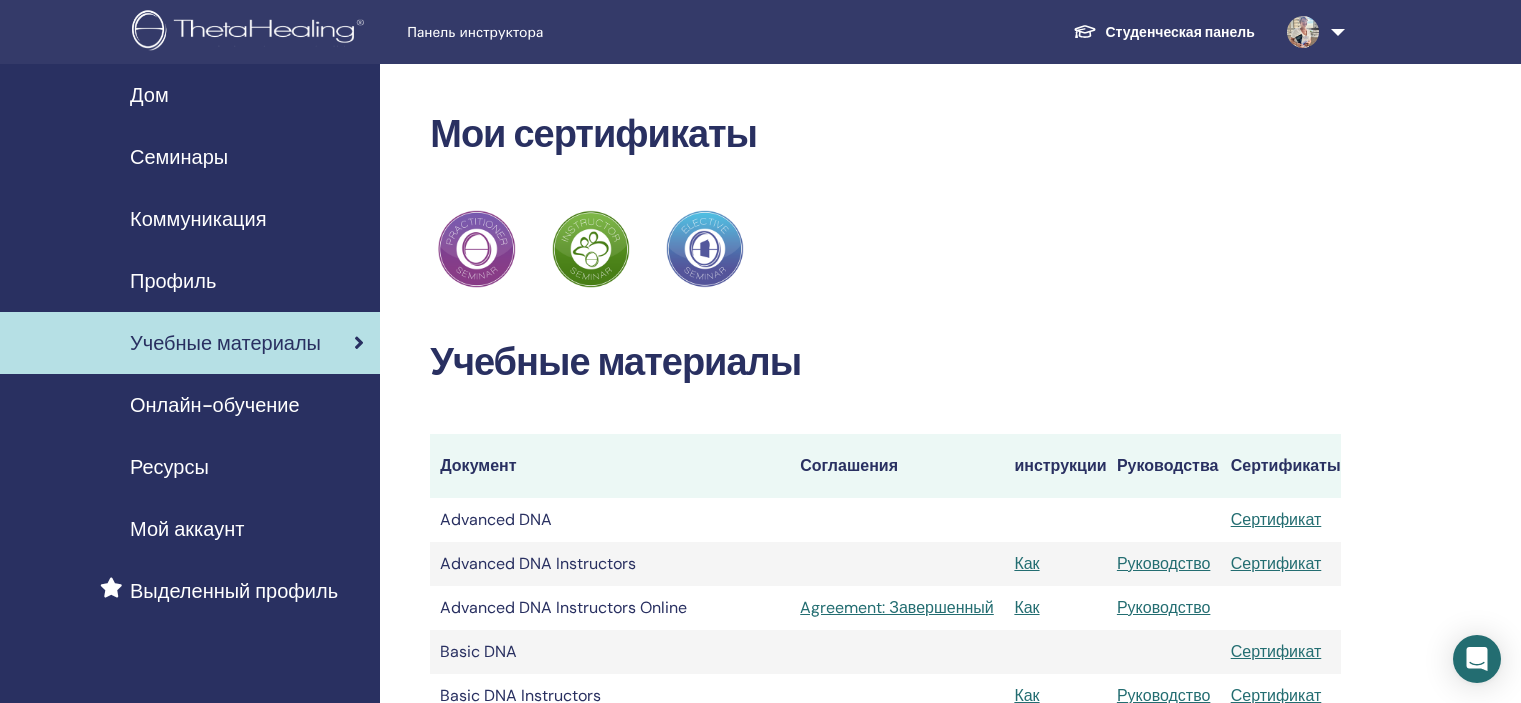 scroll, scrollTop: 1298, scrollLeft: 0, axis: vertical 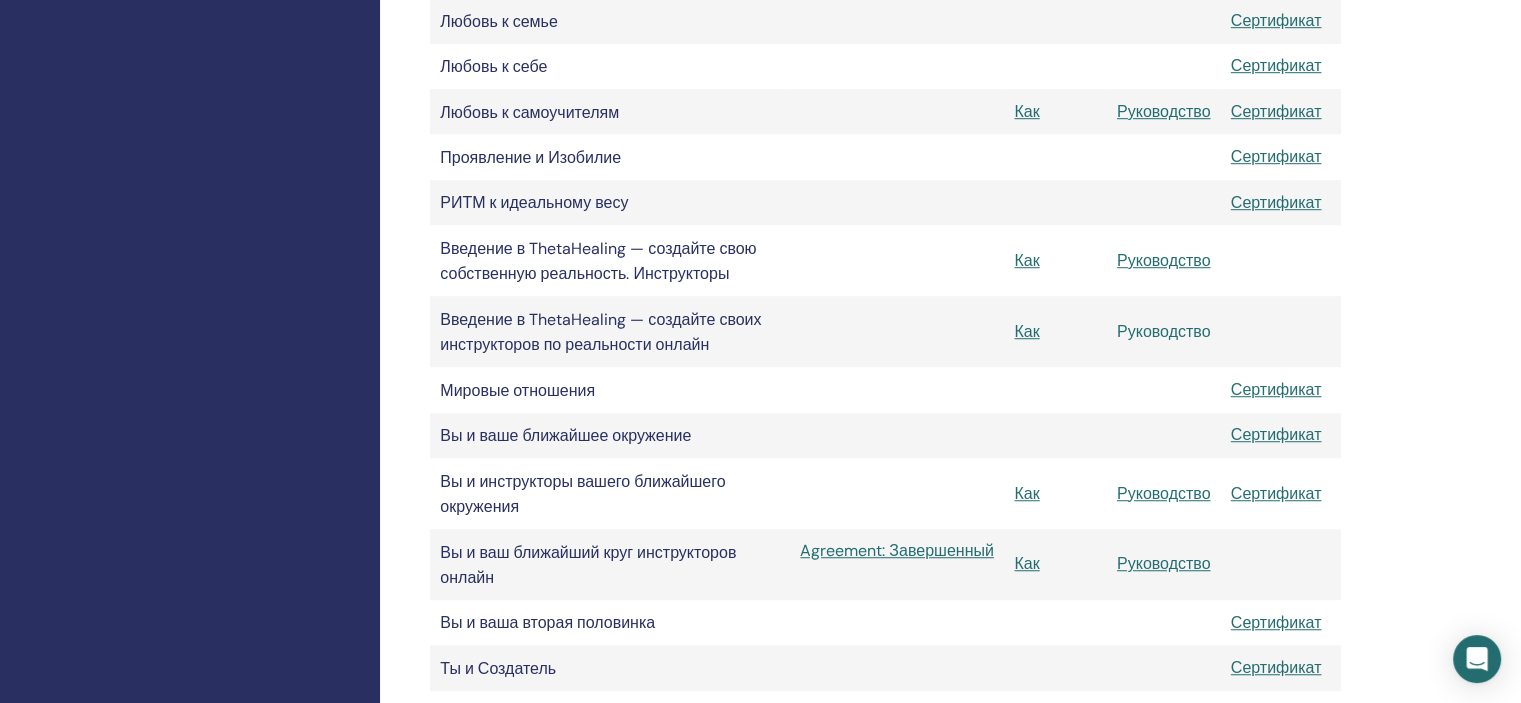 click on "Руководство" at bounding box center [1164, 331] 